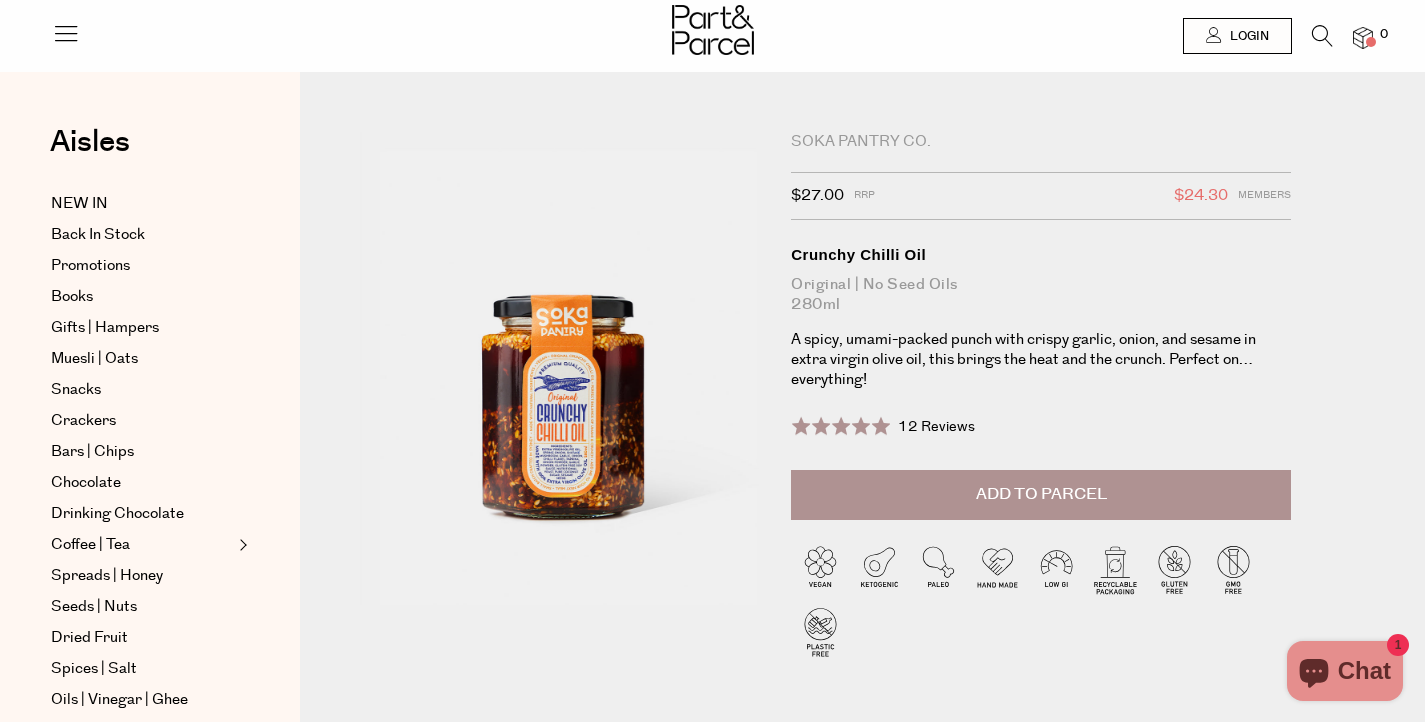 scroll, scrollTop: 0, scrollLeft: 0, axis: both 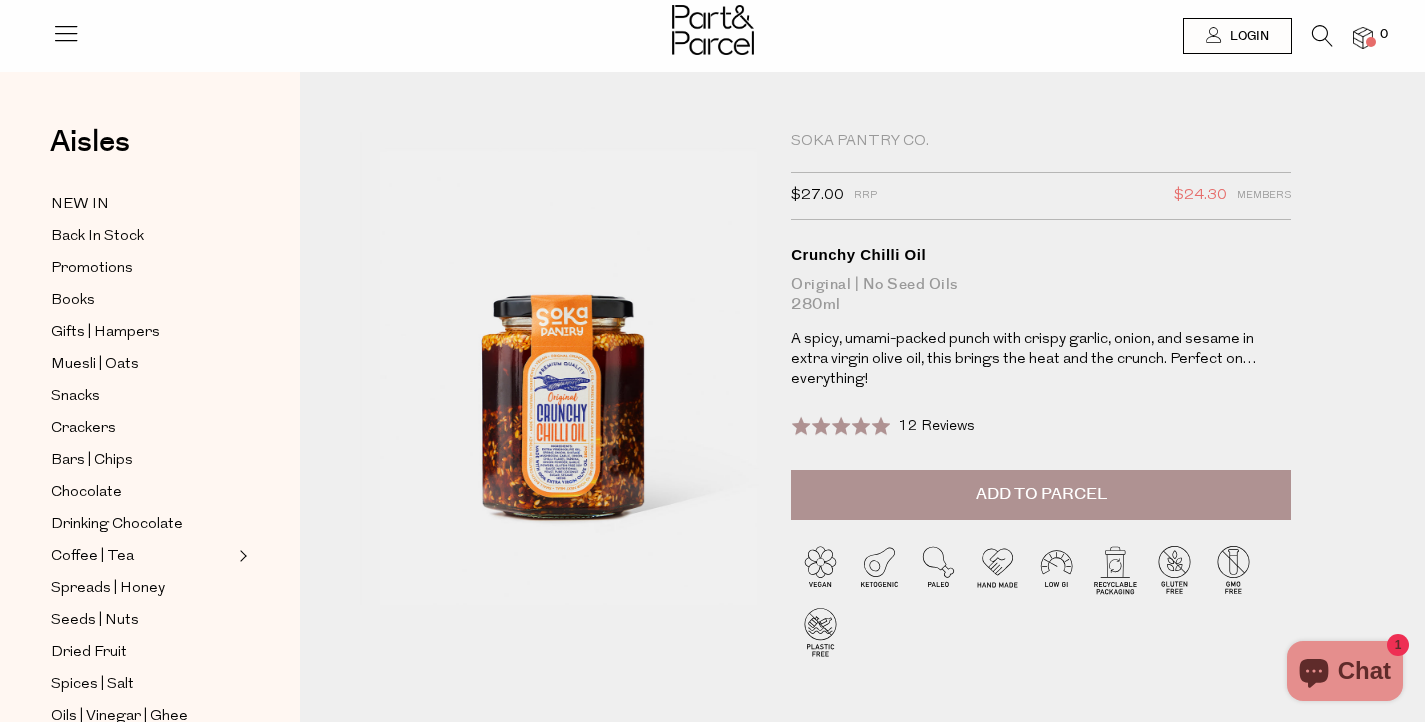 click on "Add to Parcel" at bounding box center (1041, 495) 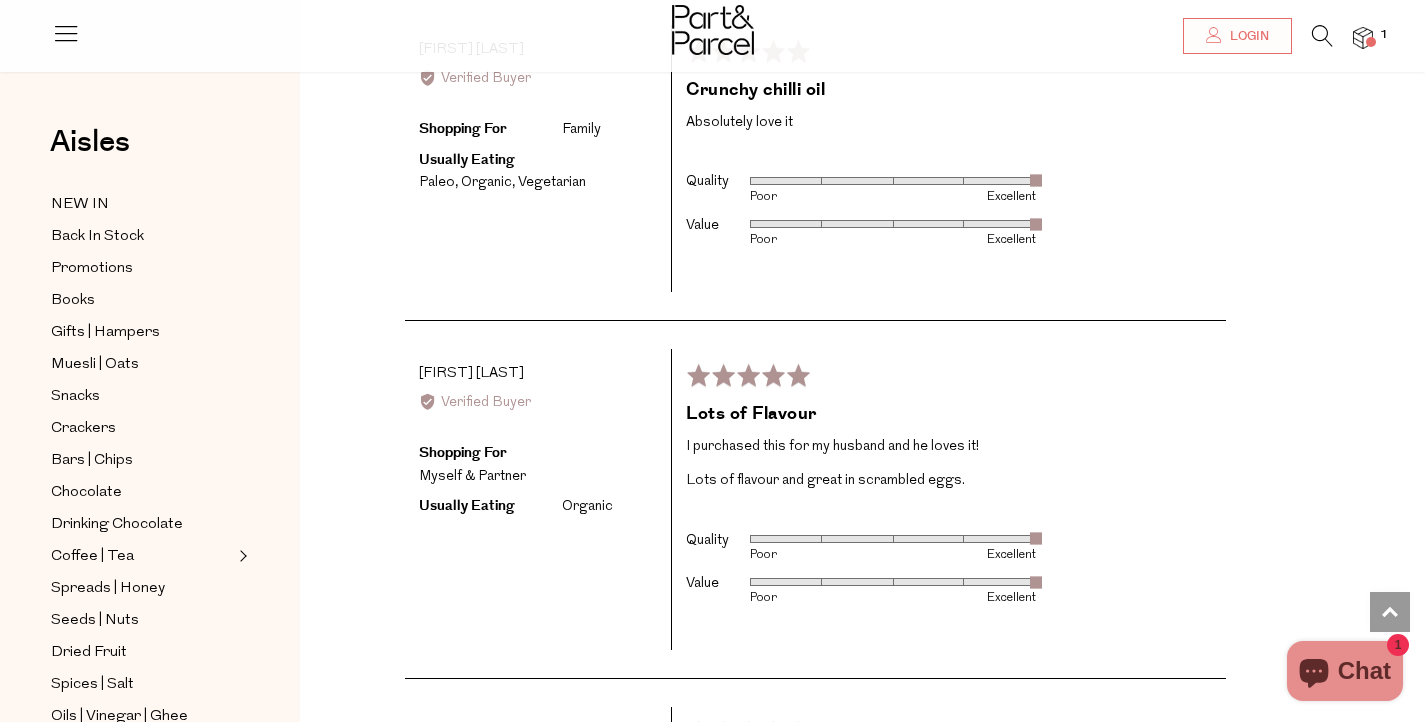 scroll, scrollTop: 4093, scrollLeft: 0, axis: vertical 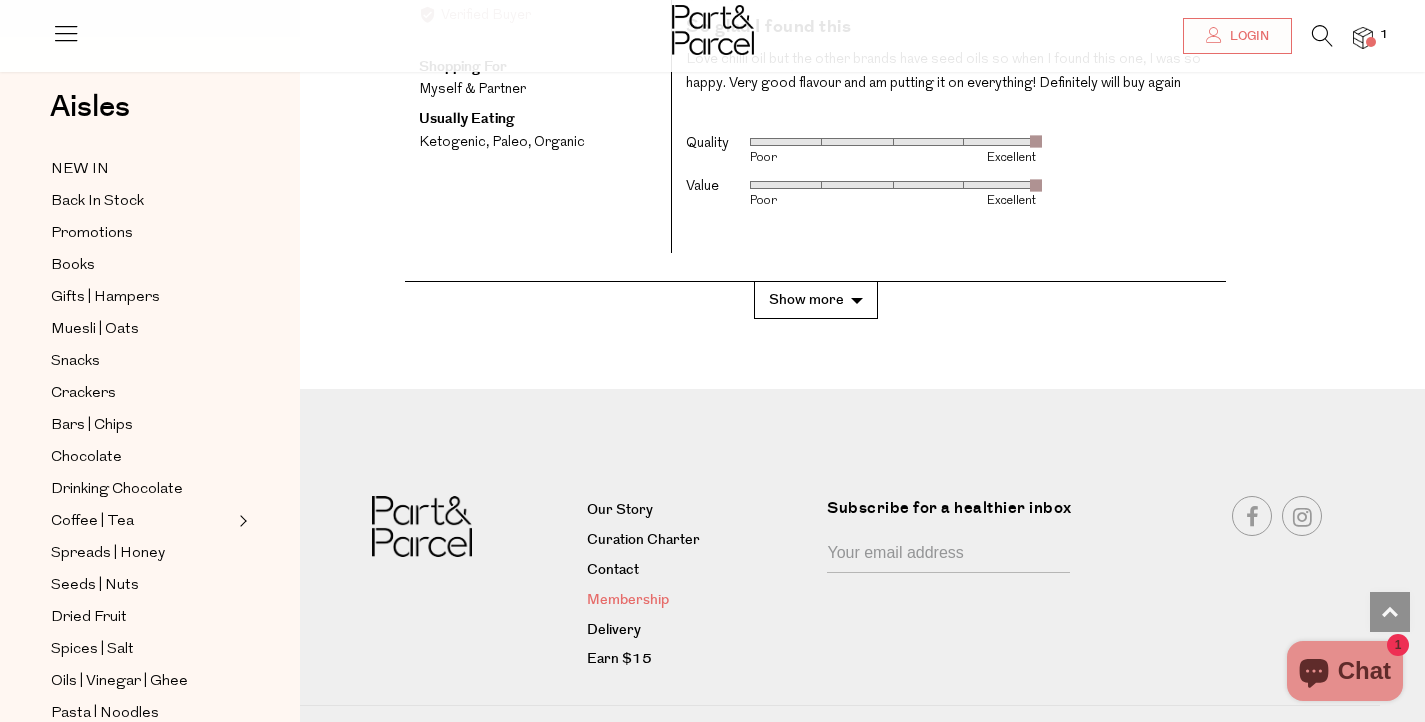click on "Membership" at bounding box center [699, 601] 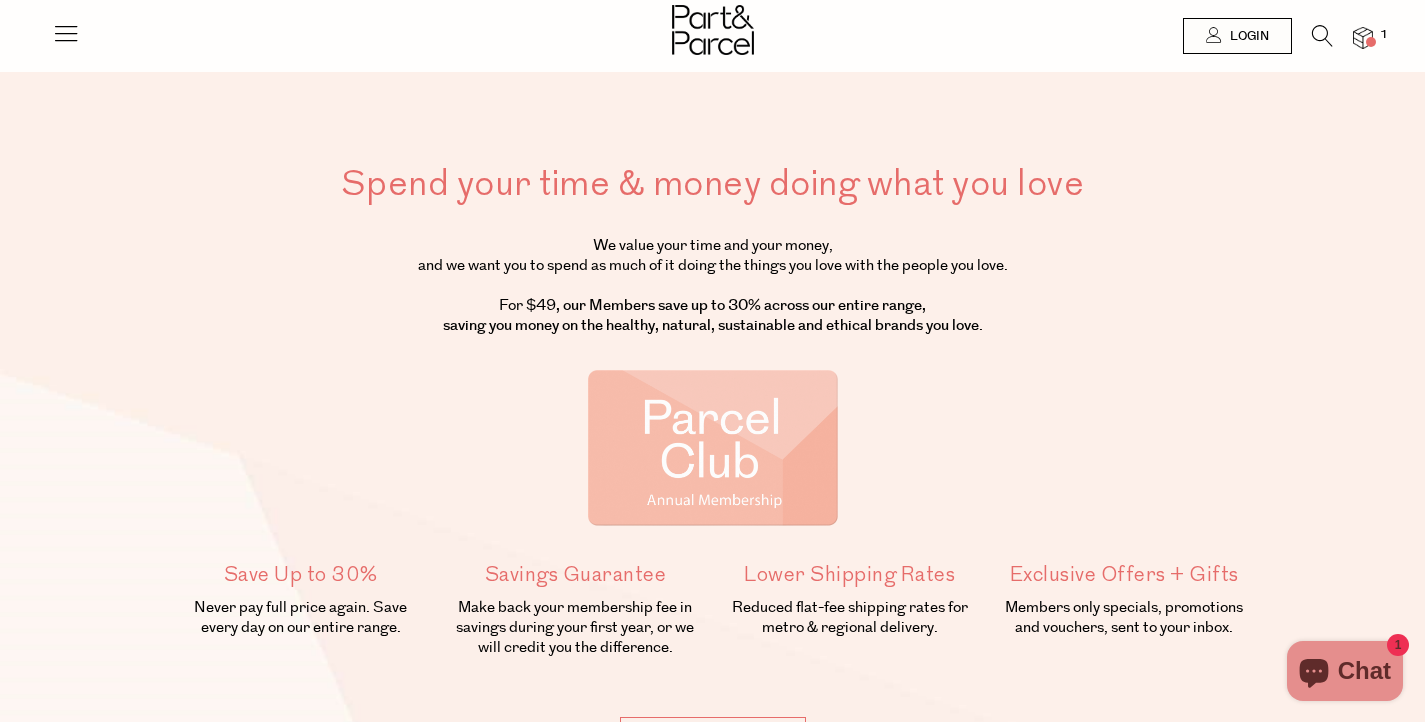 scroll, scrollTop: 0, scrollLeft: 0, axis: both 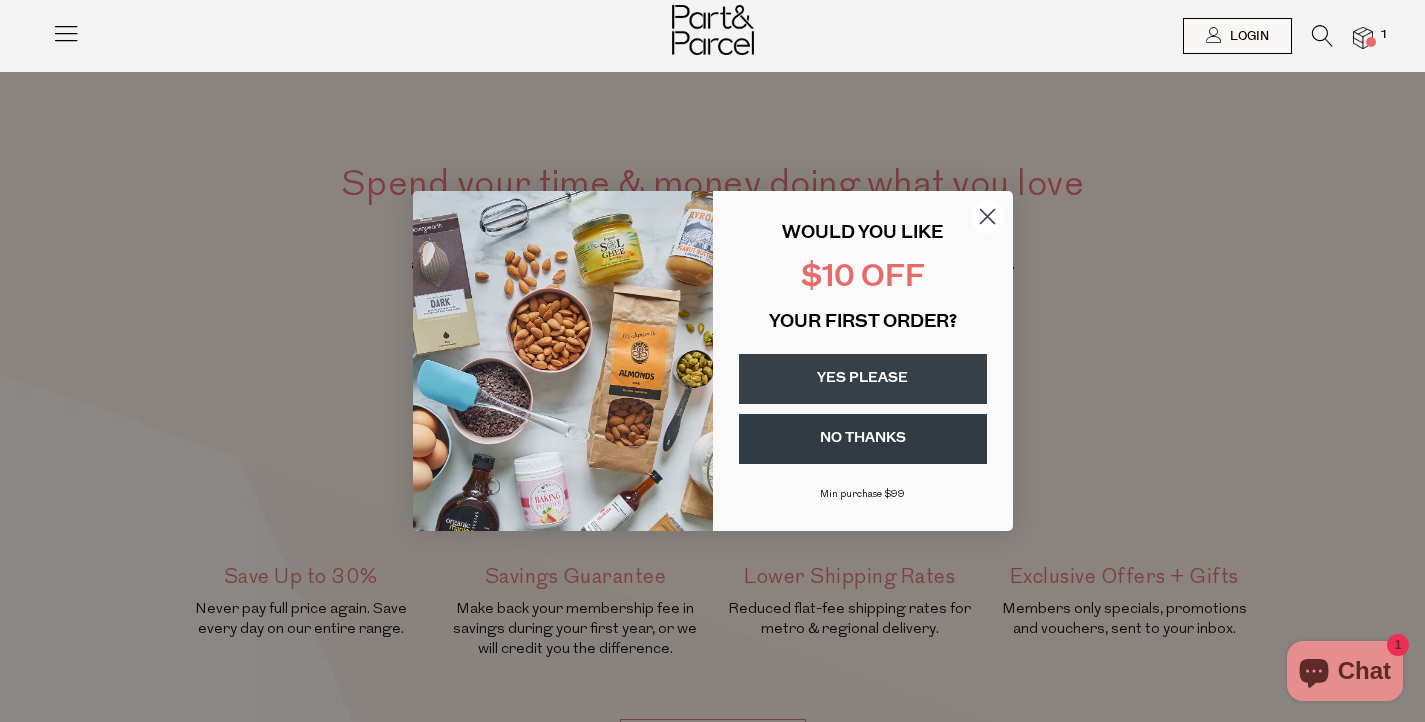 click 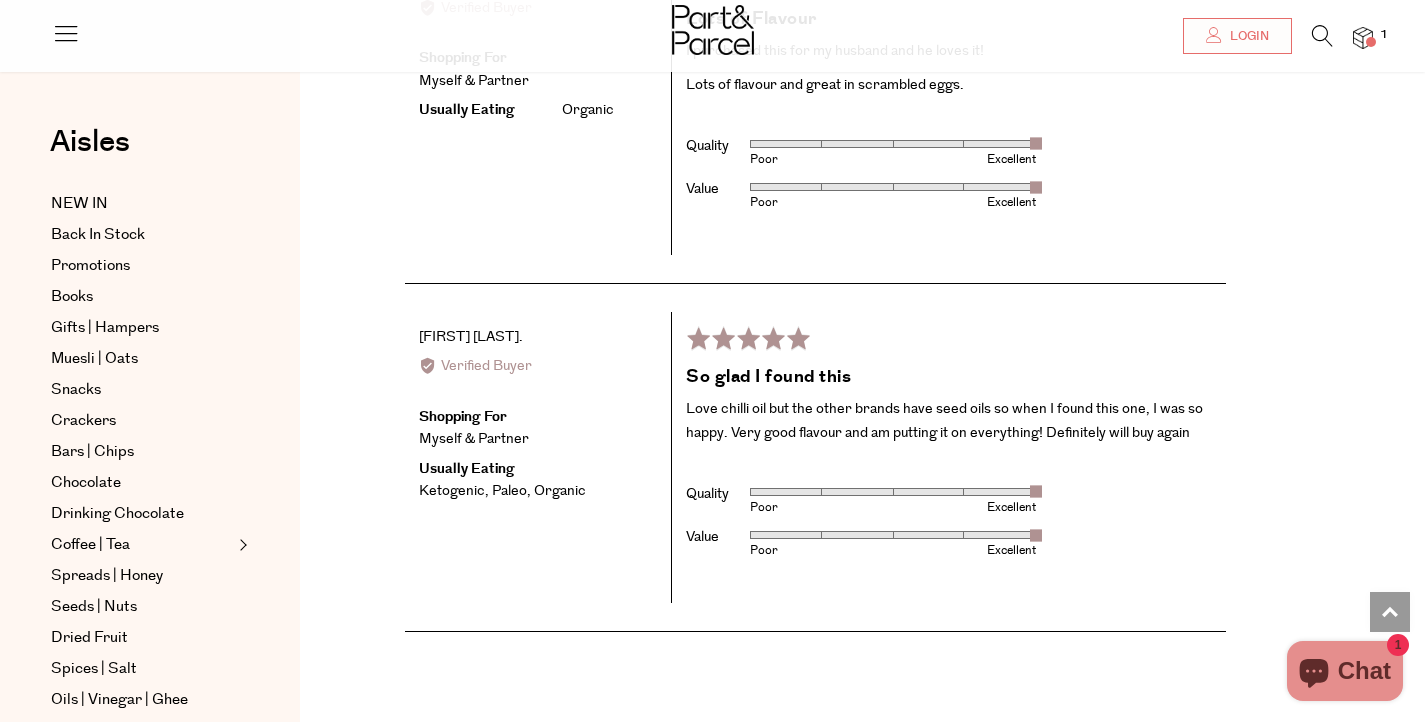 scroll, scrollTop: 3721, scrollLeft: 0, axis: vertical 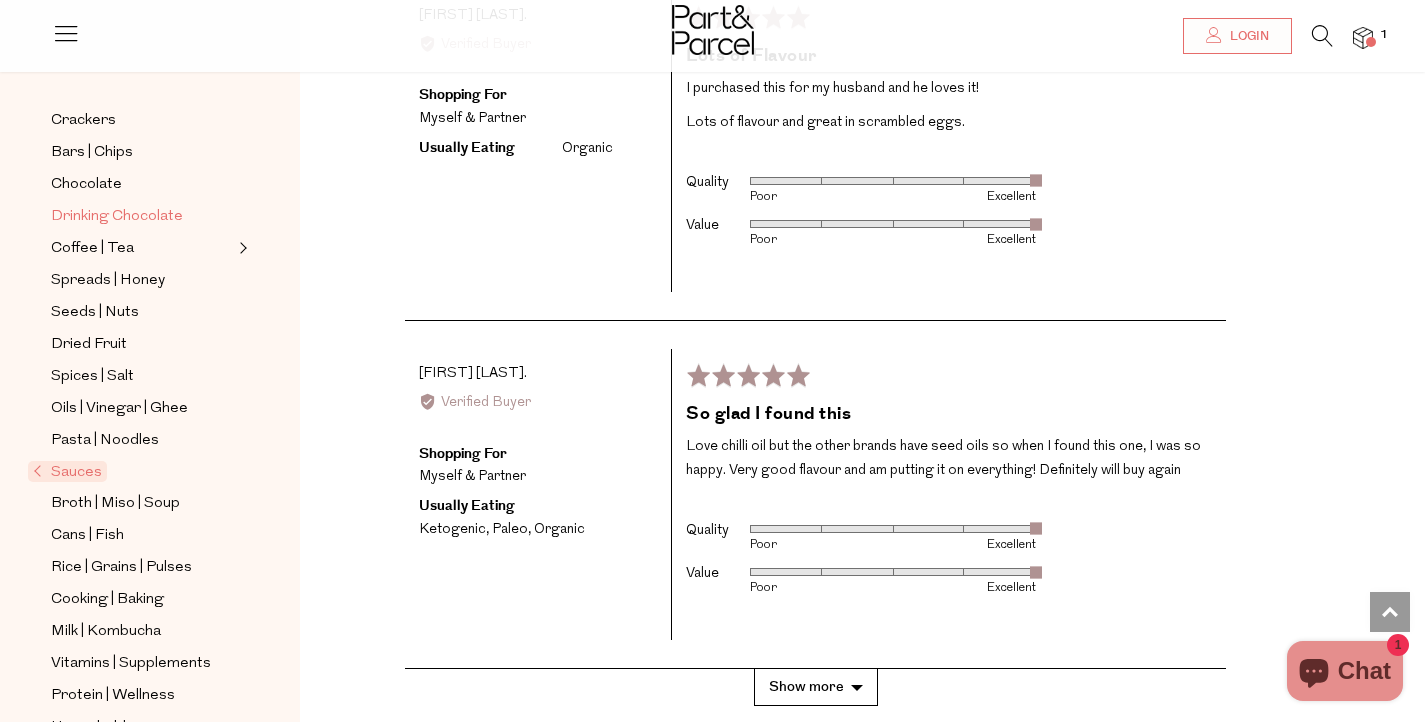 click on "Drinking Chocolate" at bounding box center (117, 217) 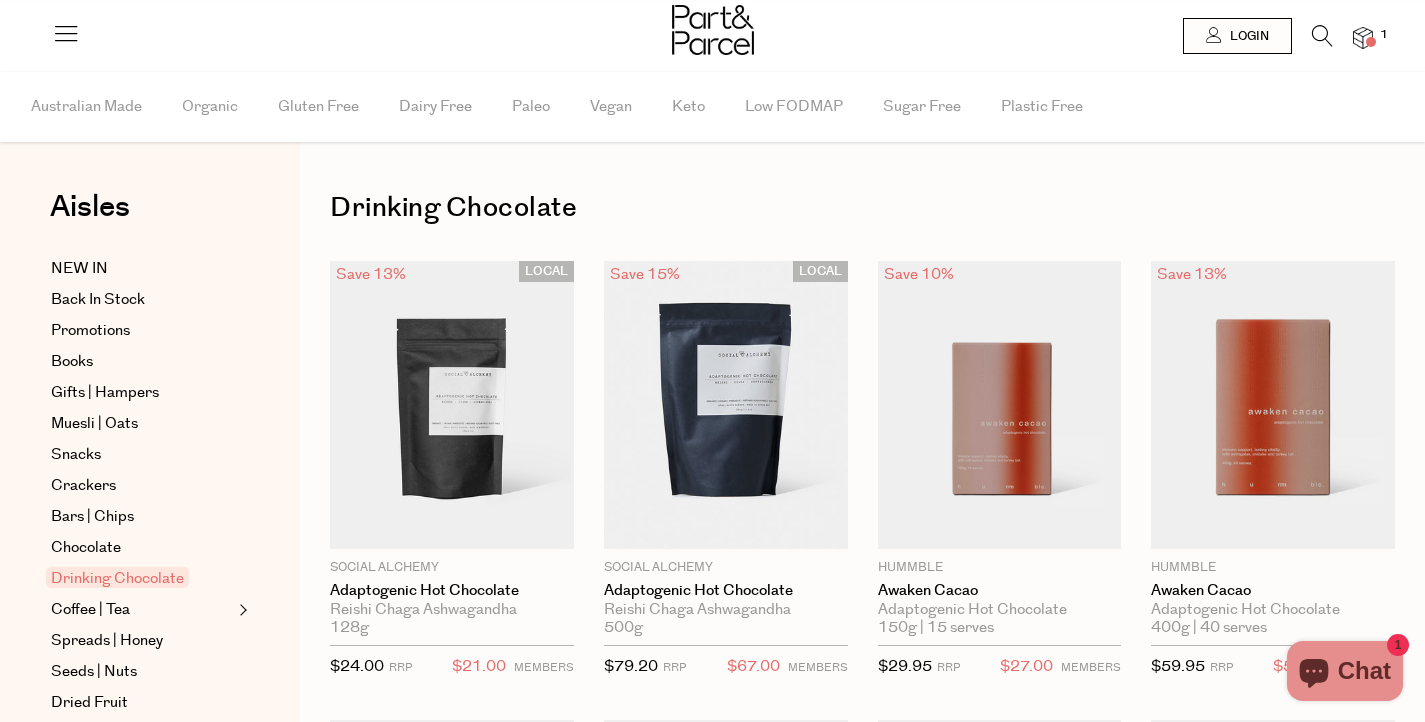 scroll, scrollTop: 0, scrollLeft: 0, axis: both 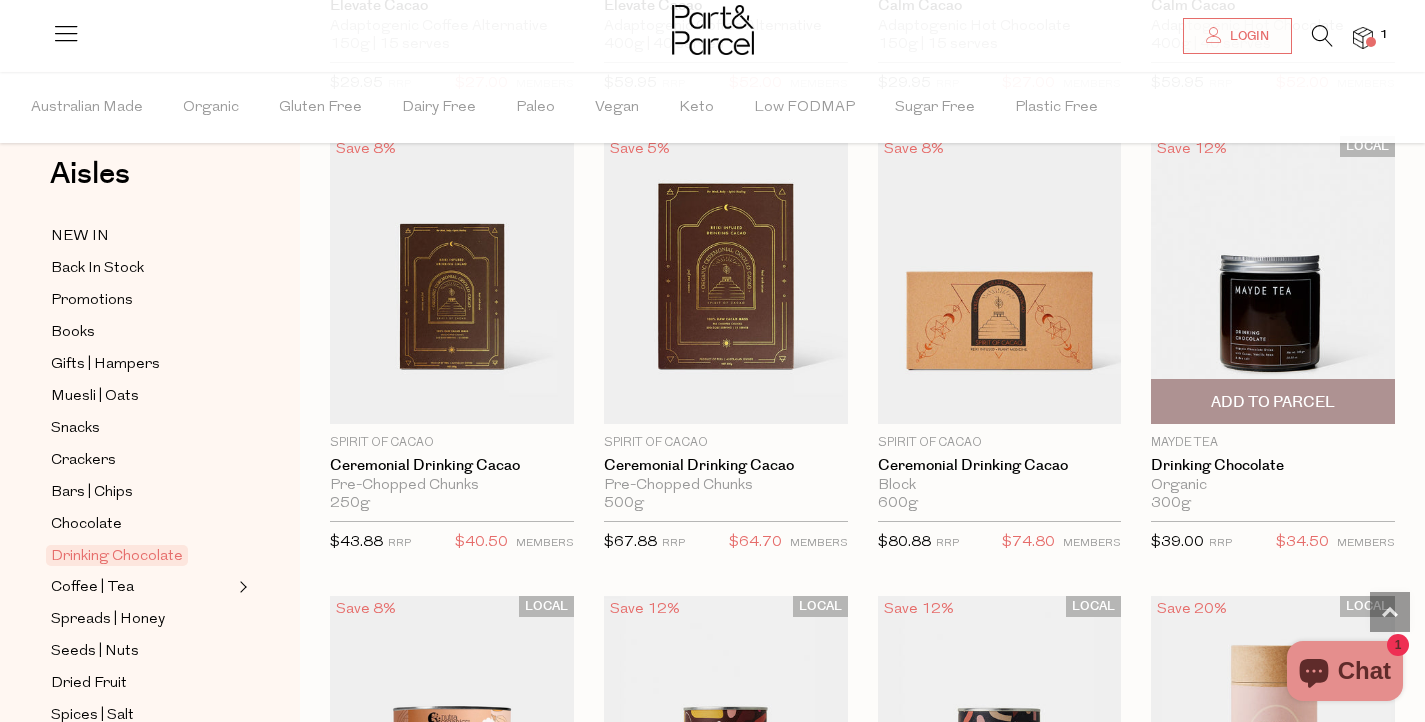 click at bounding box center (1273, 280) 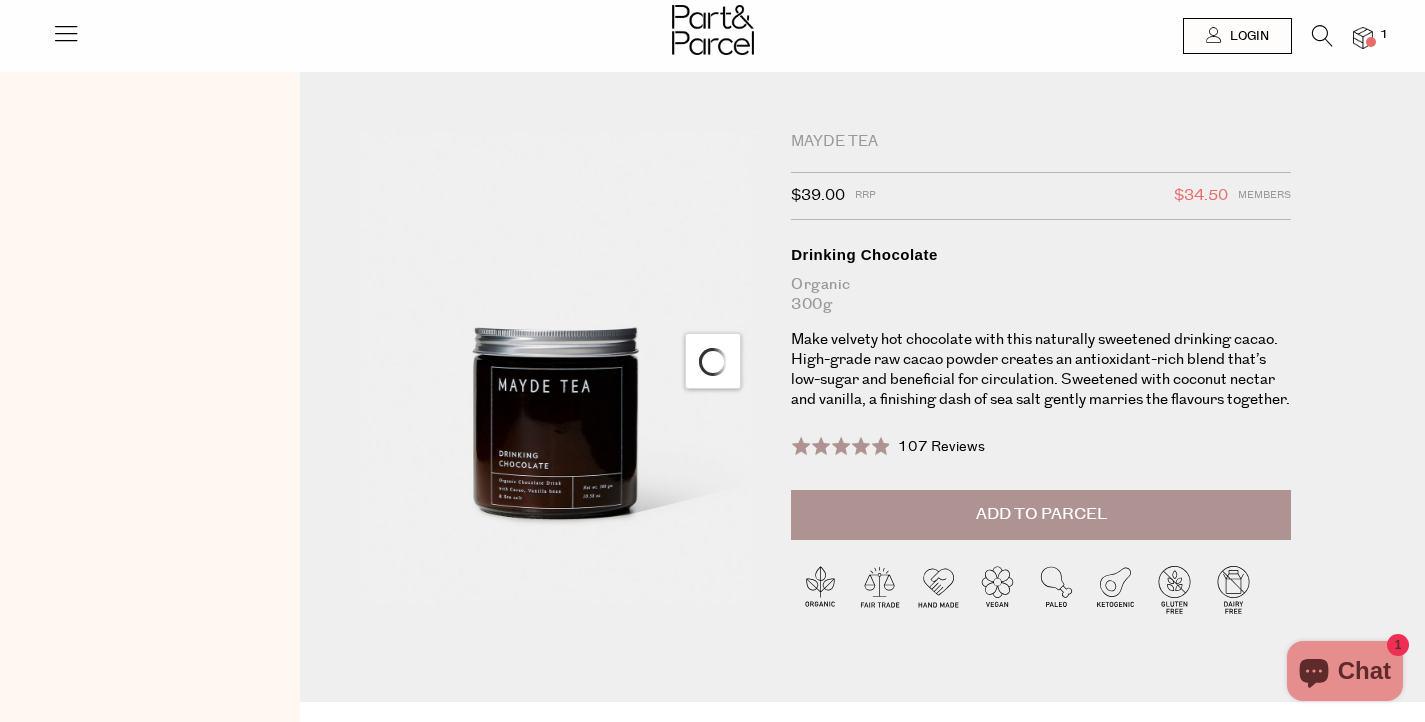 scroll, scrollTop: 0, scrollLeft: 0, axis: both 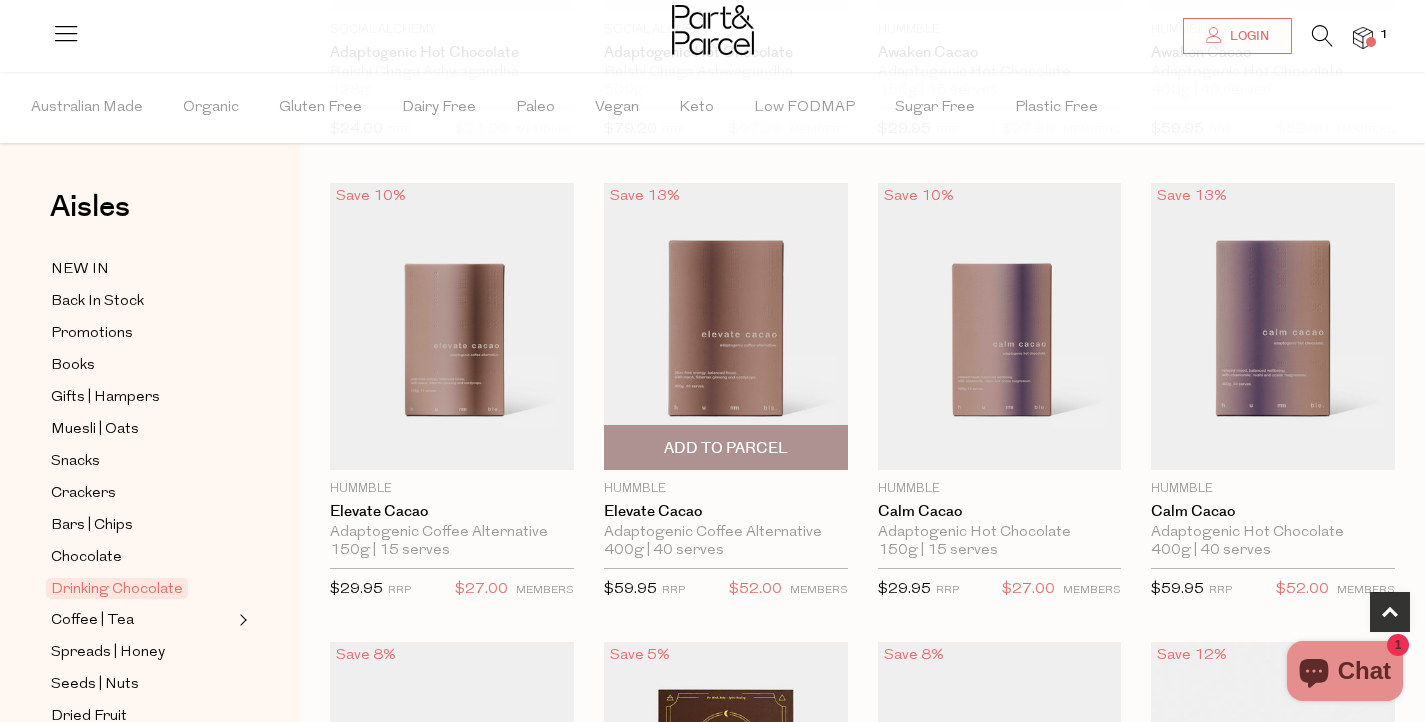 click at bounding box center [726, 326] 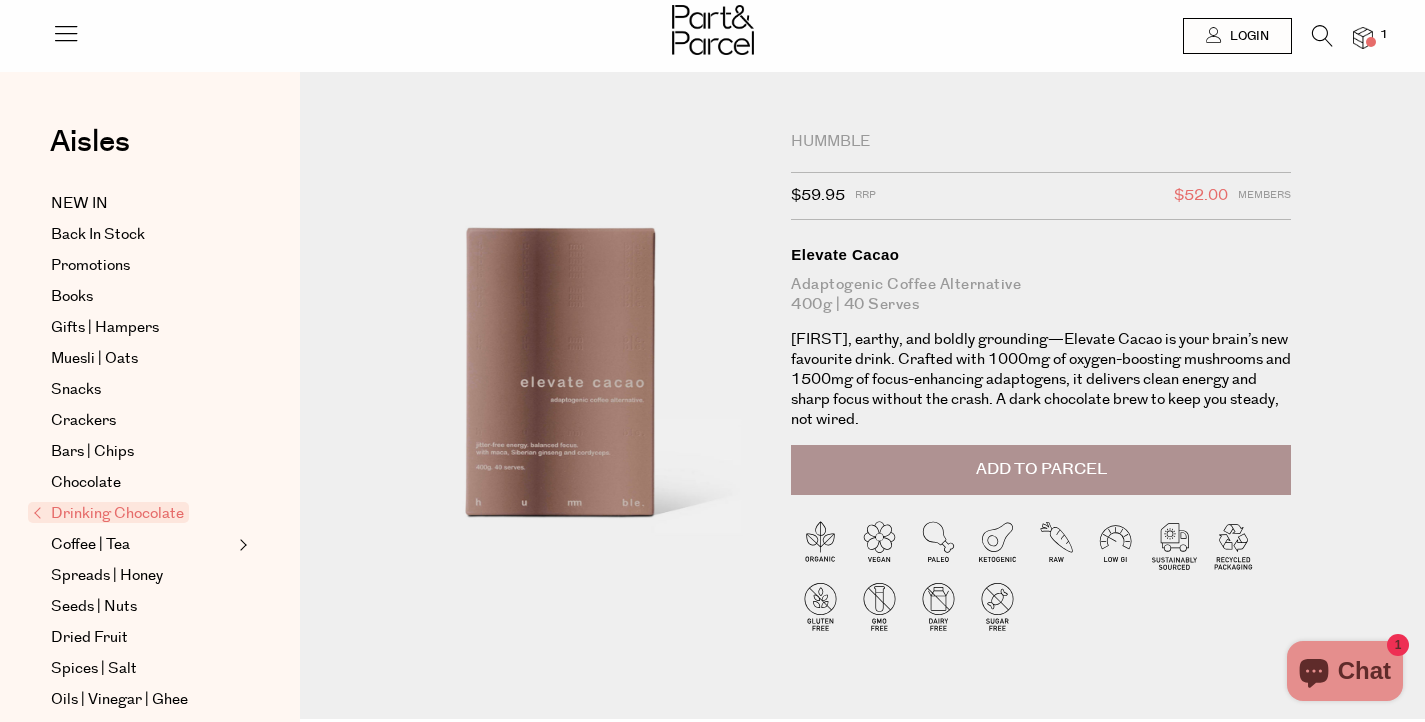 scroll, scrollTop: 0, scrollLeft: 0, axis: both 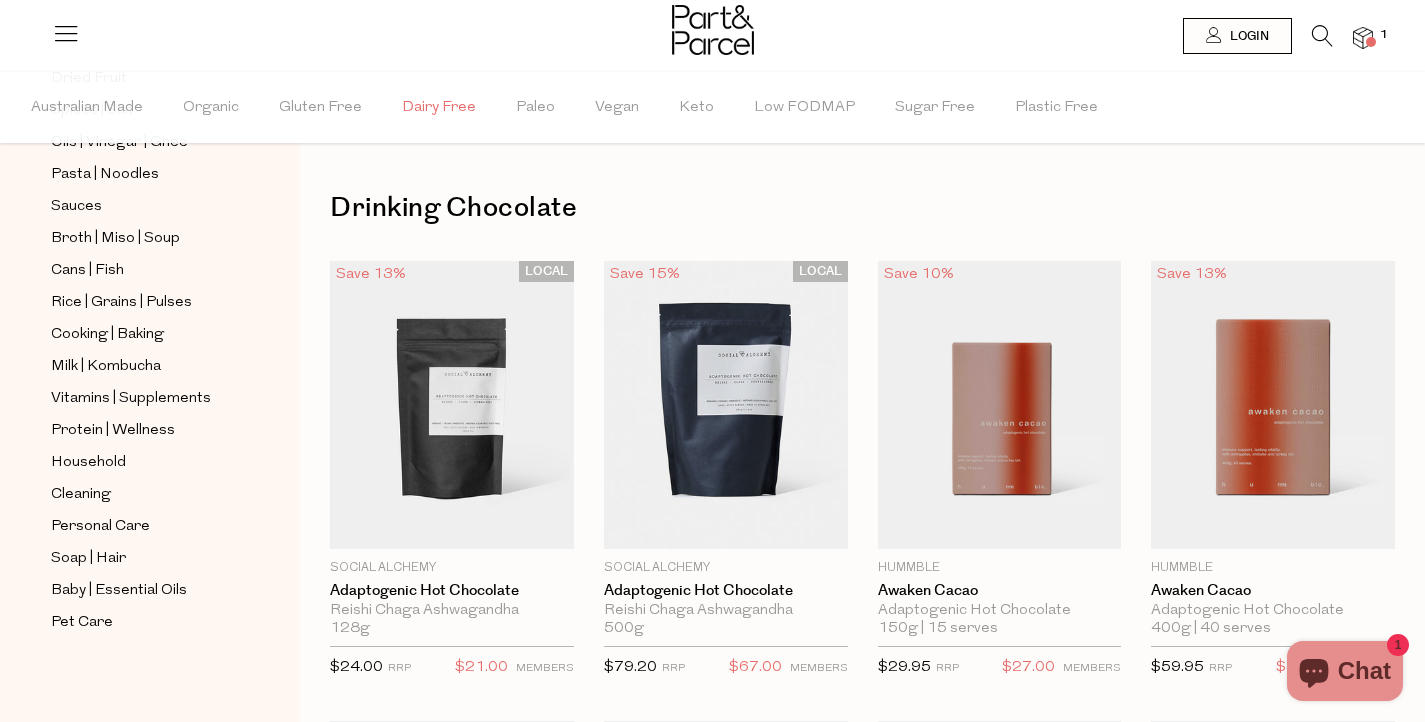 click on "Dairy Free" at bounding box center (439, 108) 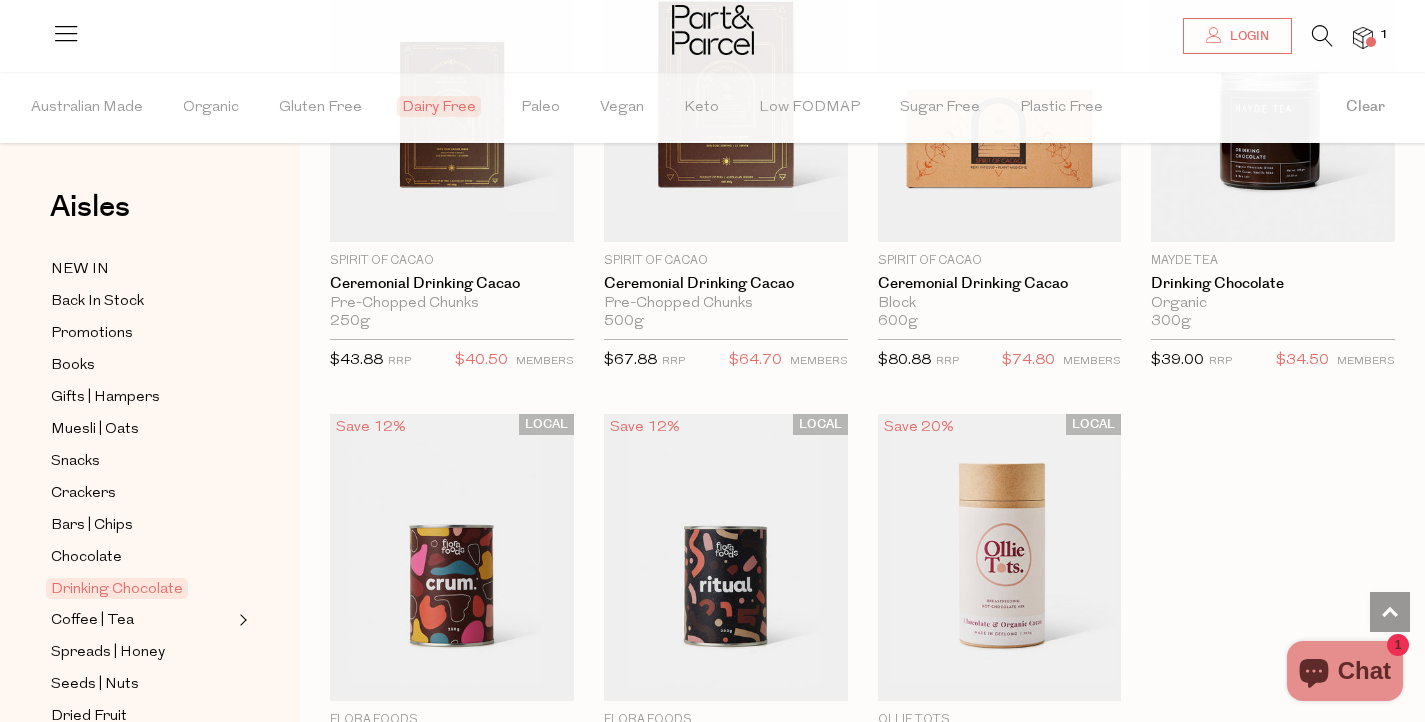 scroll, scrollTop: 1585, scrollLeft: 0, axis: vertical 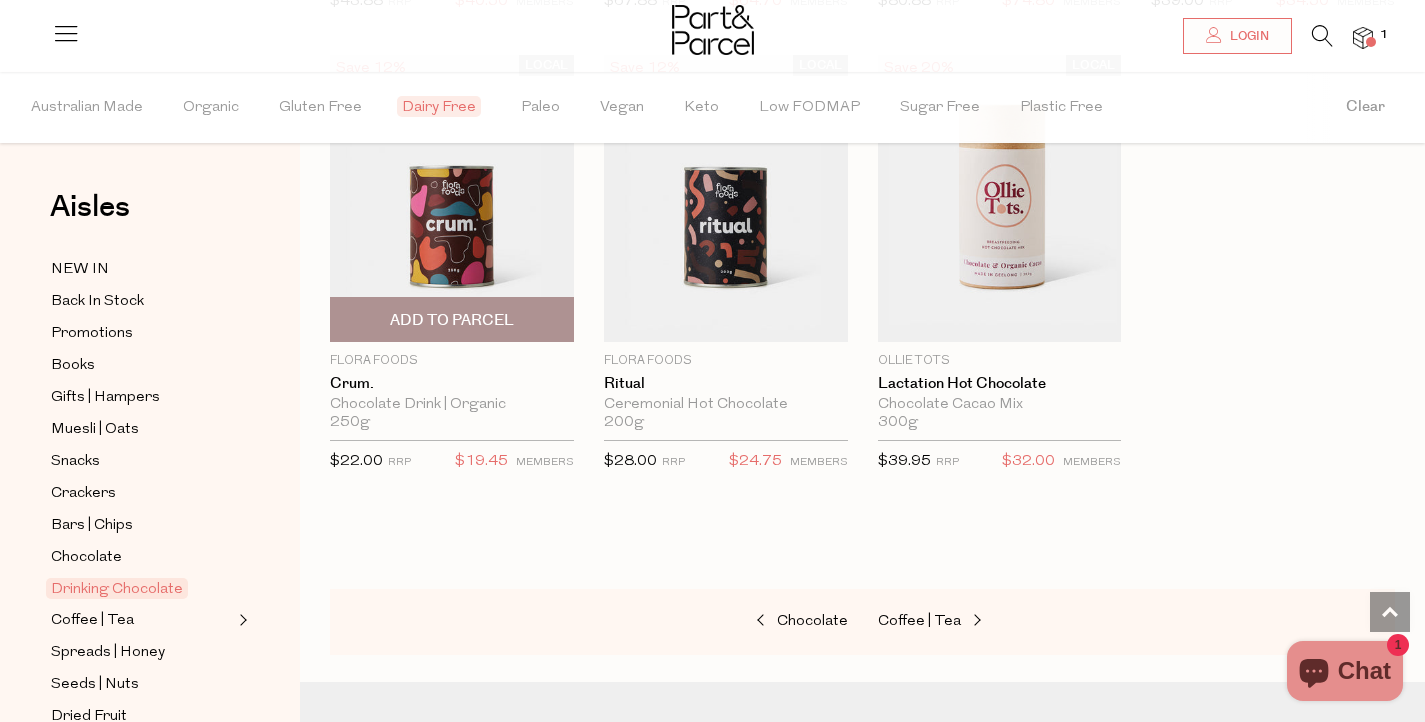 click at bounding box center [452, 199] 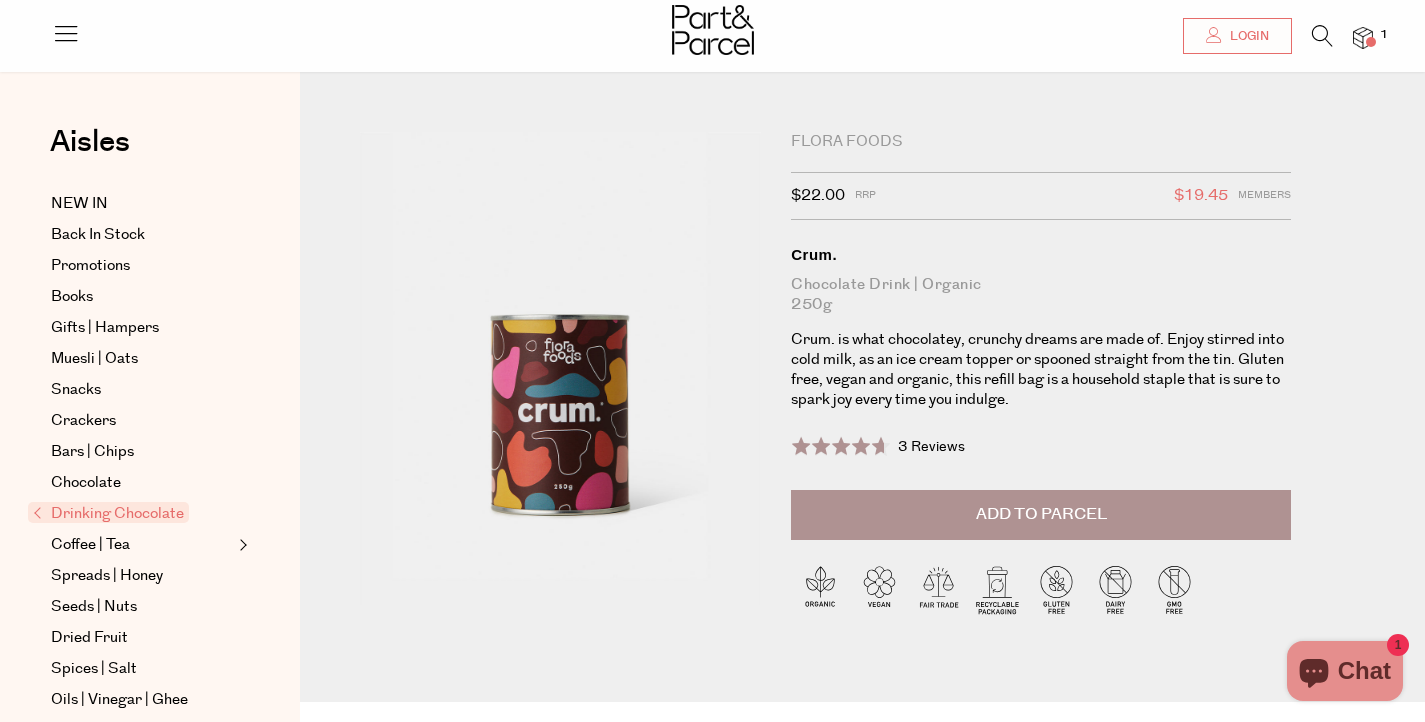 scroll, scrollTop: 18, scrollLeft: 0, axis: vertical 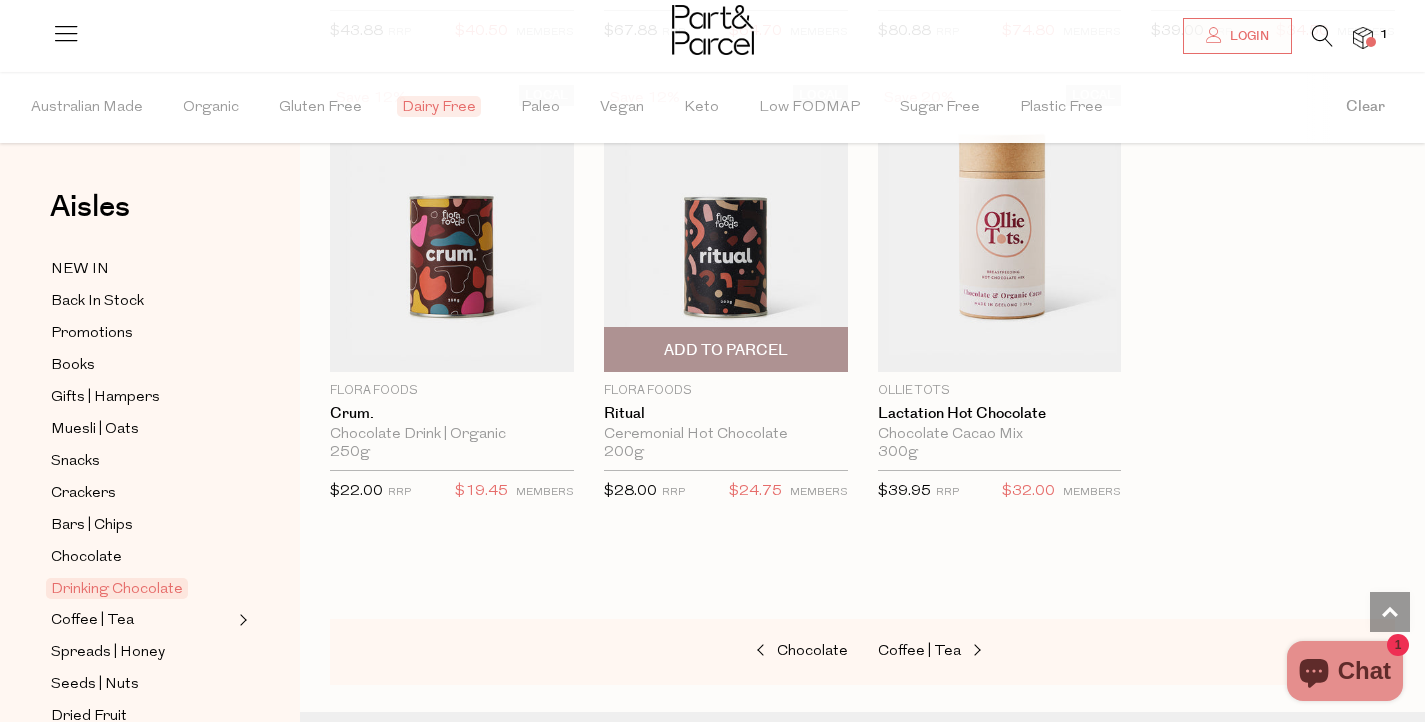 click at bounding box center (726, 229) 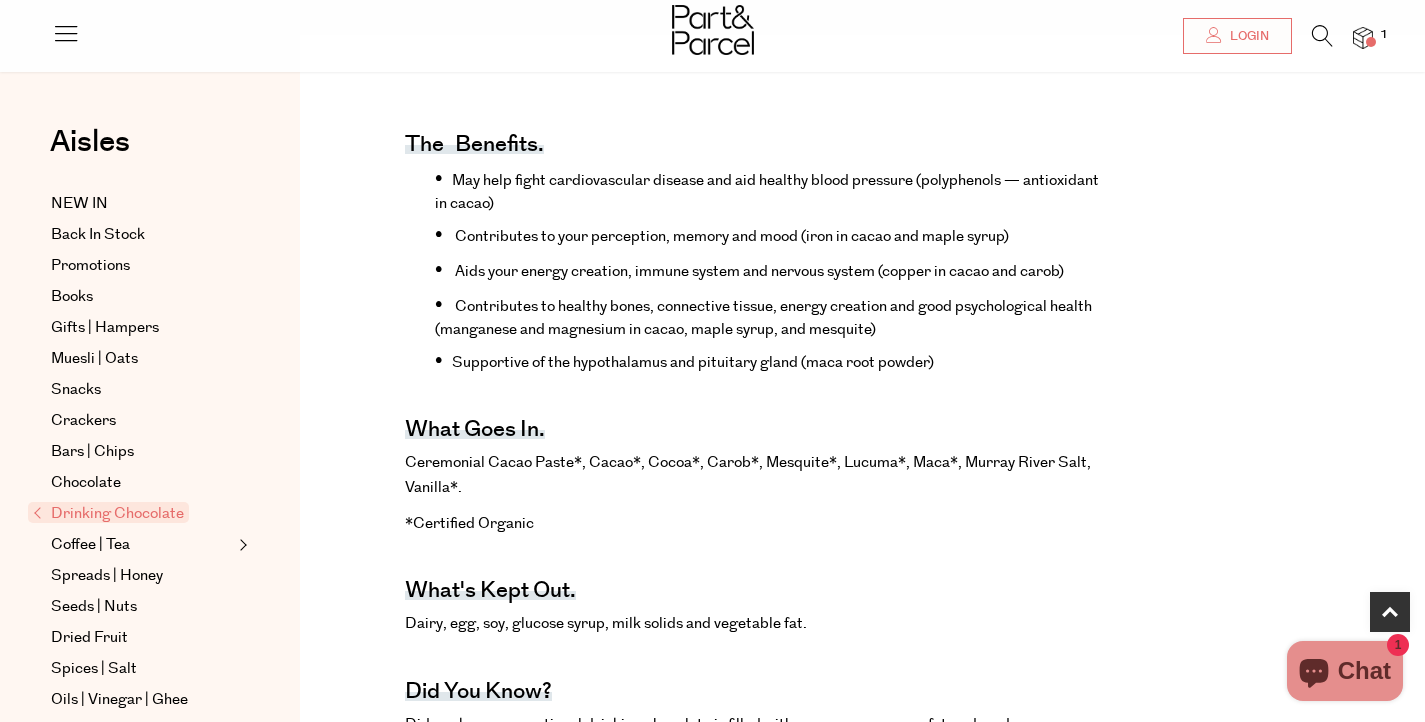 scroll, scrollTop: 711, scrollLeft: 0, axis: vertical 